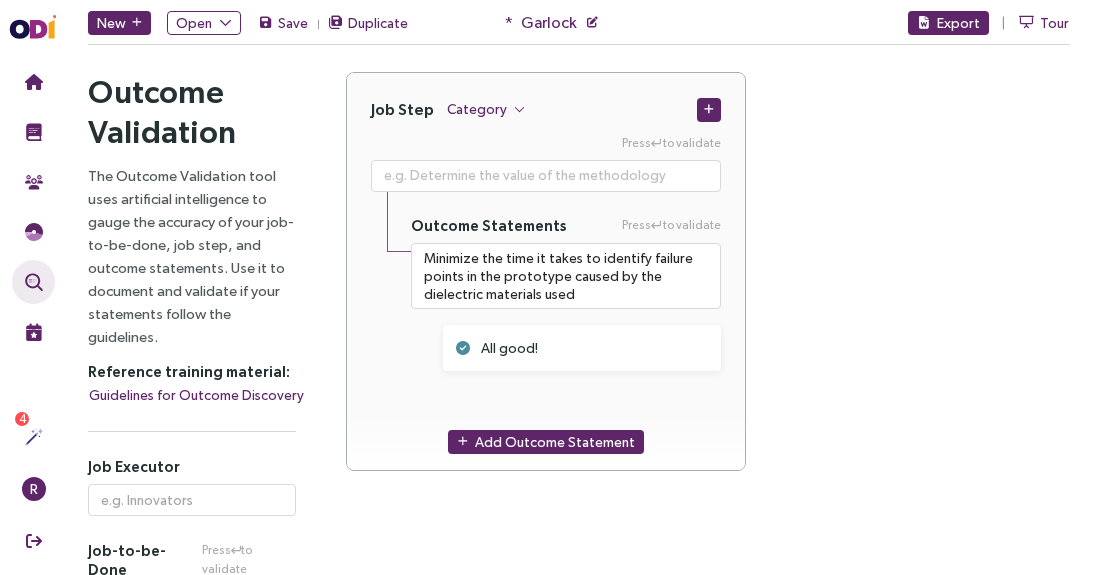 scroll, scrollTop: 0, scrollLeft: 0, axis: both 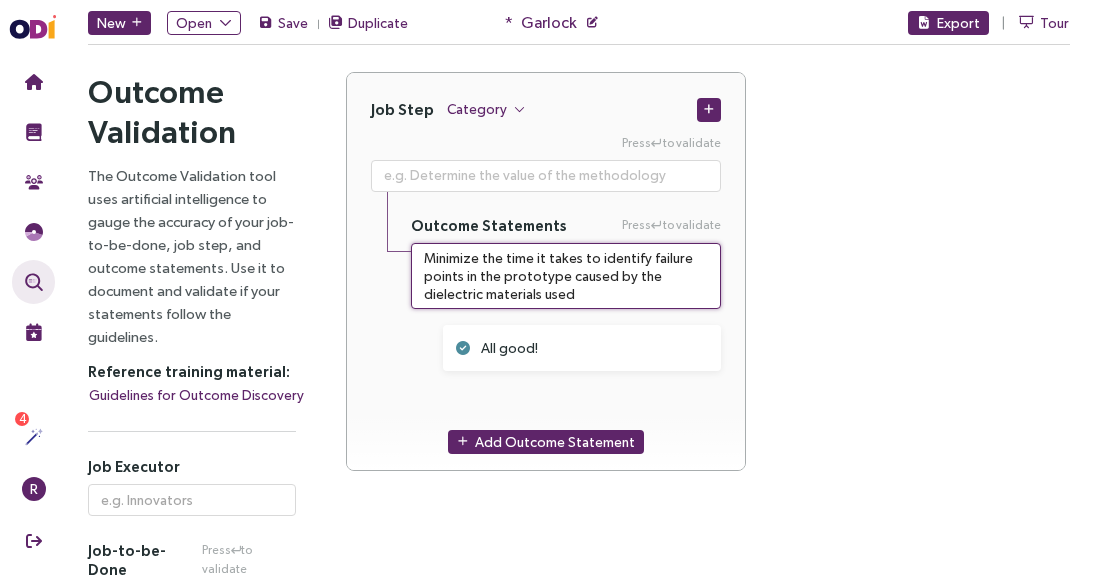click on "Minimize the time it takes to identify failure points in the prototype caused by the dielectric materials used" at bounding box center [566, 276] 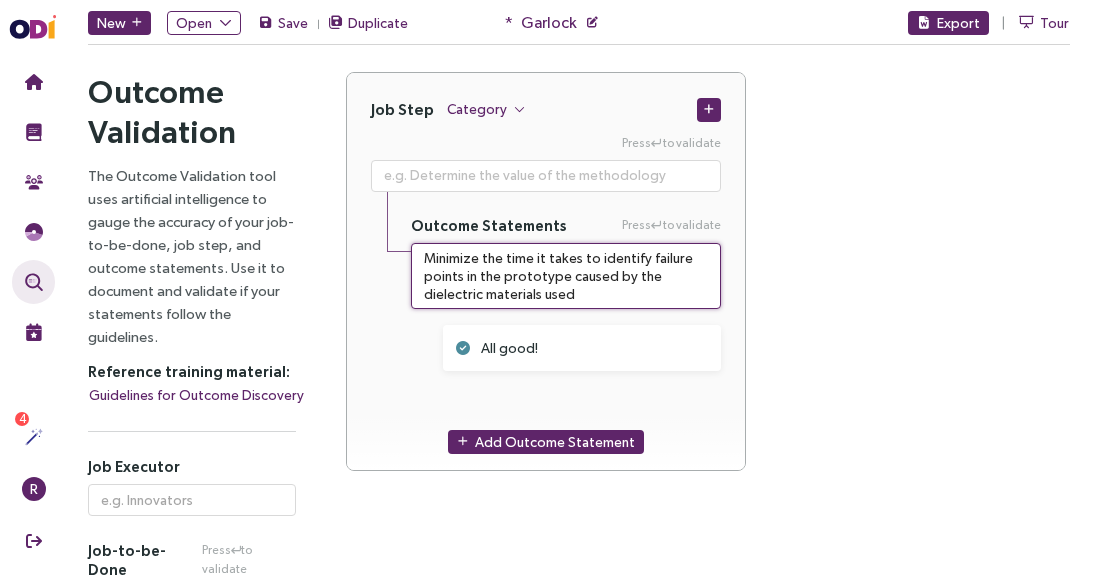 paste on "20.	Minimize the time it takes to define the electrical properties that a dielectric material should meet" 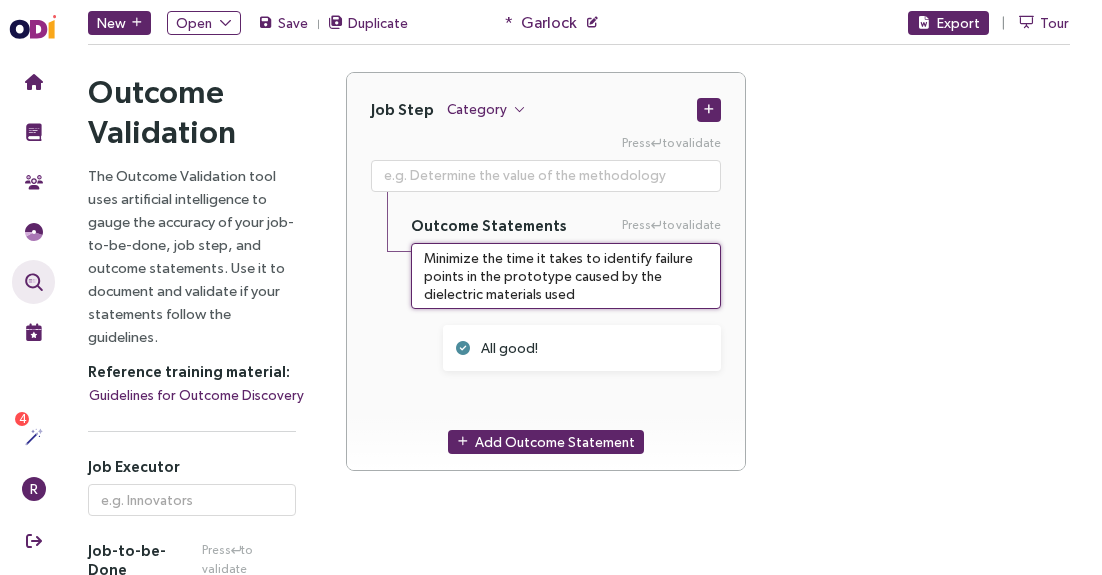 type on "20.	Minimize the time it takes to define the electrical properties that a dielectric material should meet" 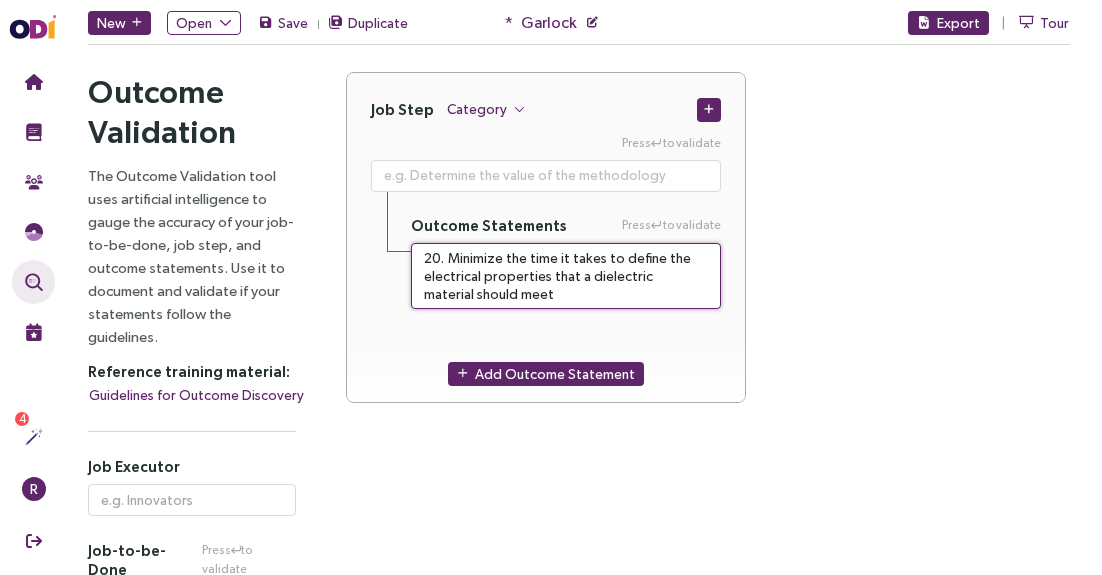 click on "20.	Minimize the time it takes to define the electrical properties that a dielectric material should meet" at bounding box center [566, 276] 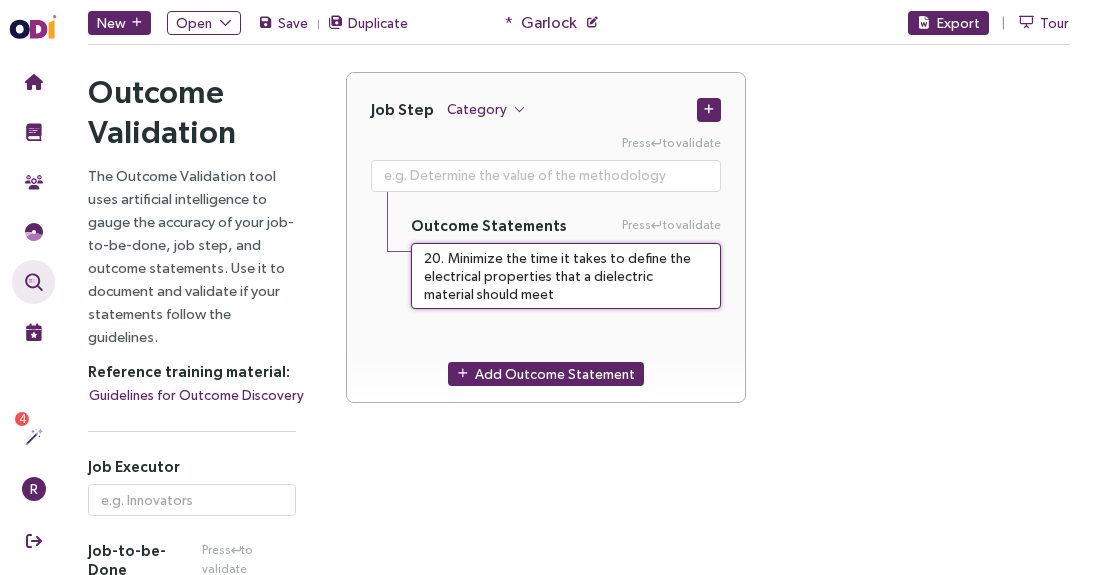 type on "20	Minimize the time it takes to define the electrical properties that a dielectric material should meet" 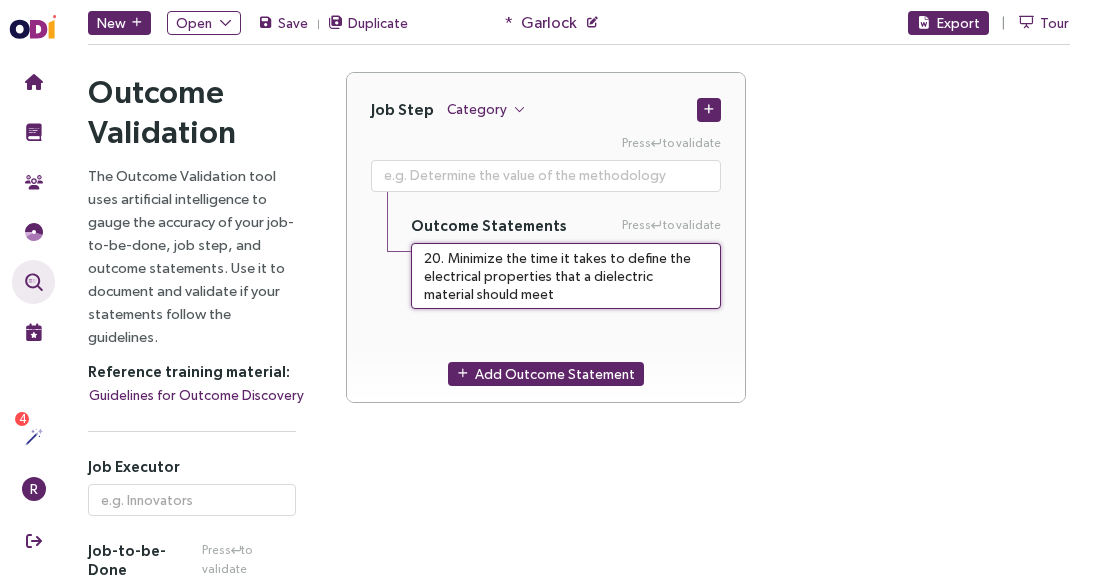 type on "**********" 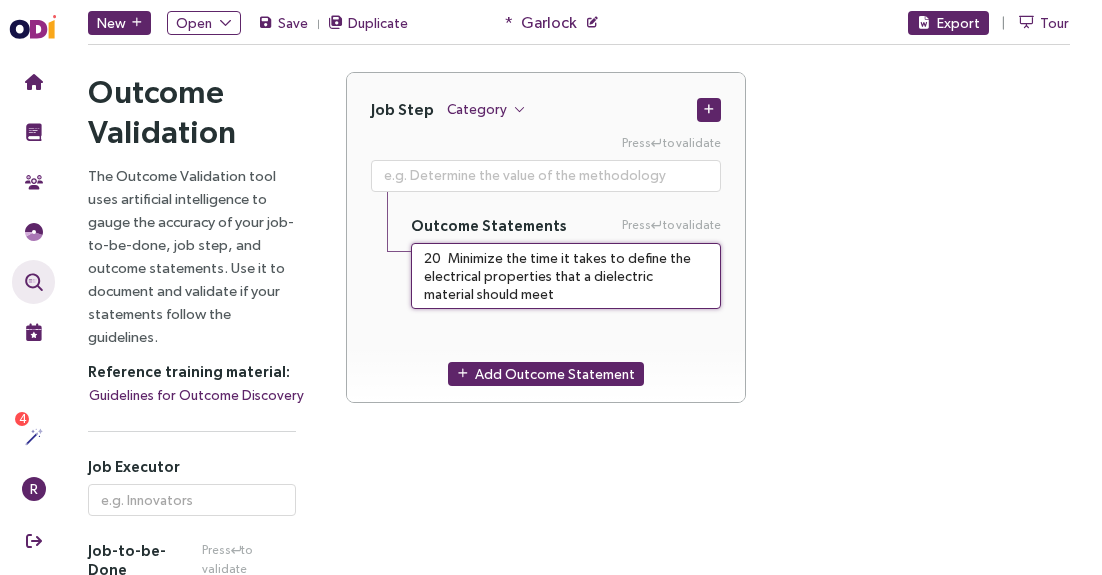 type on "2	Minimize the time it takes to define the electrical properties that a dielectric material should meet" 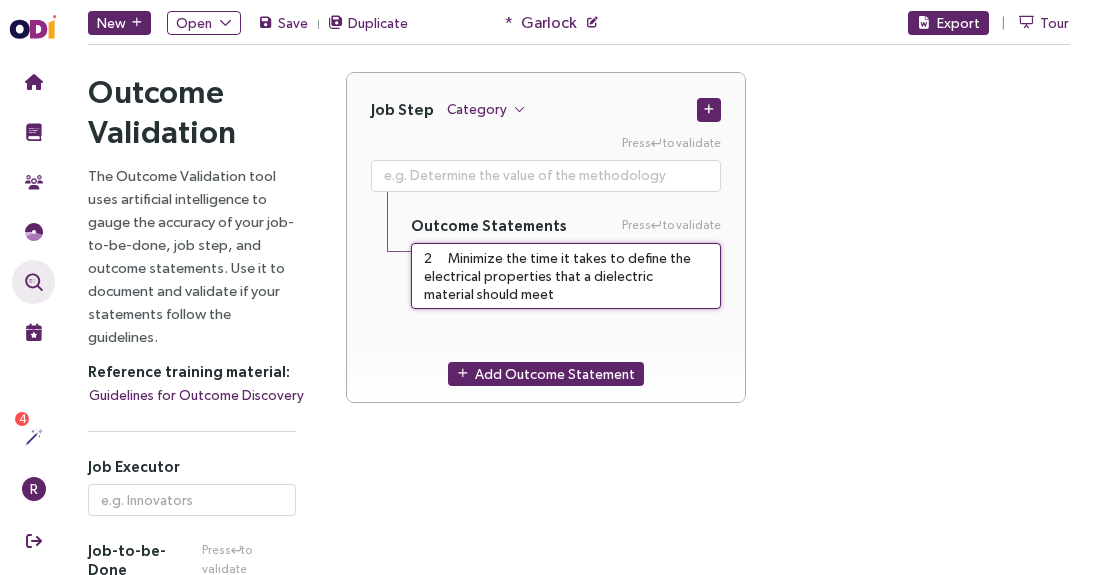 type on "Minimize the time it takes to define the electrical properties that a dielectric material should meet" 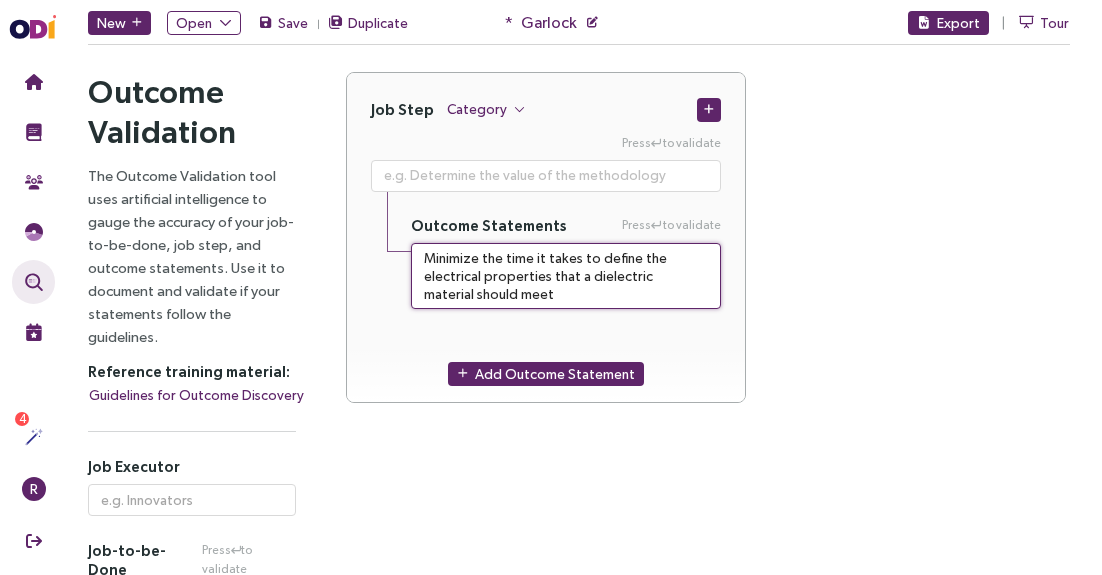 type on "Minimize the time it takes to define the electrical properties that a dielectric material should meet" 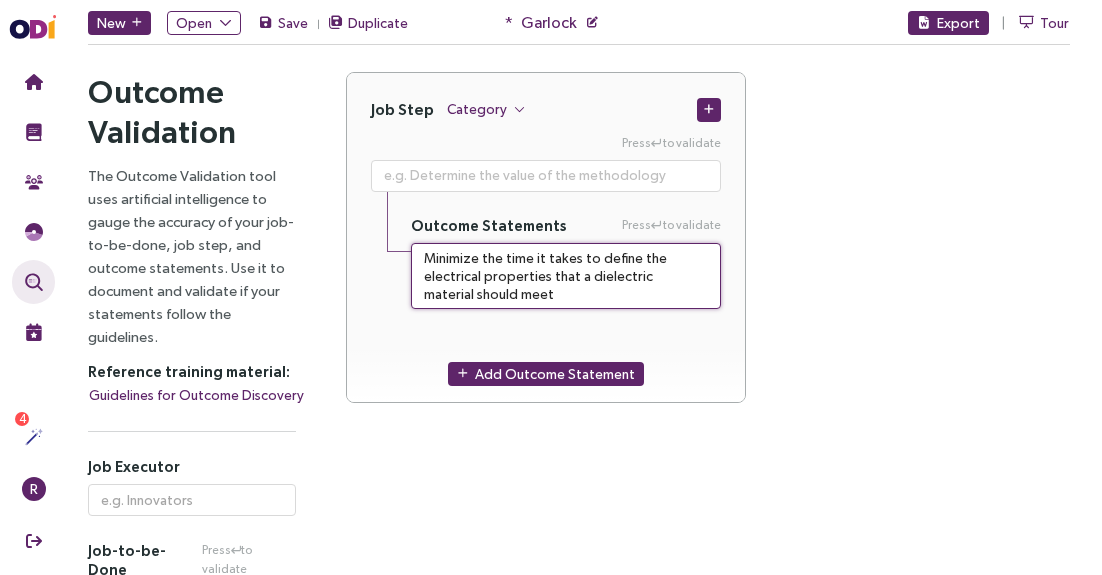 type on "**********" 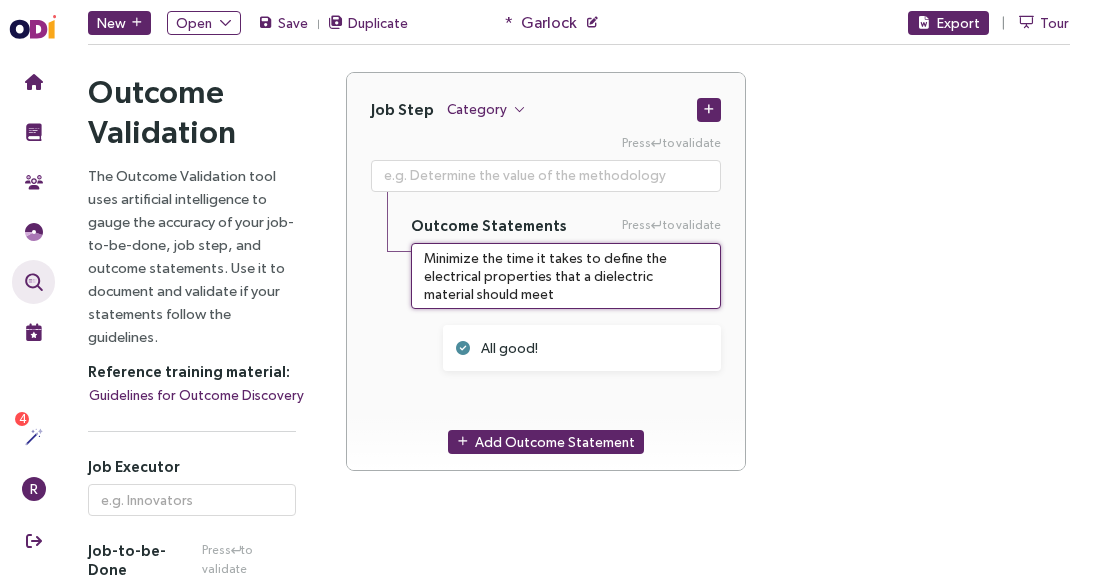 drag, startPoint x: 511, startPoint y: 293, endPoint x: 391, endPoint y: 265, distance: 123.22337 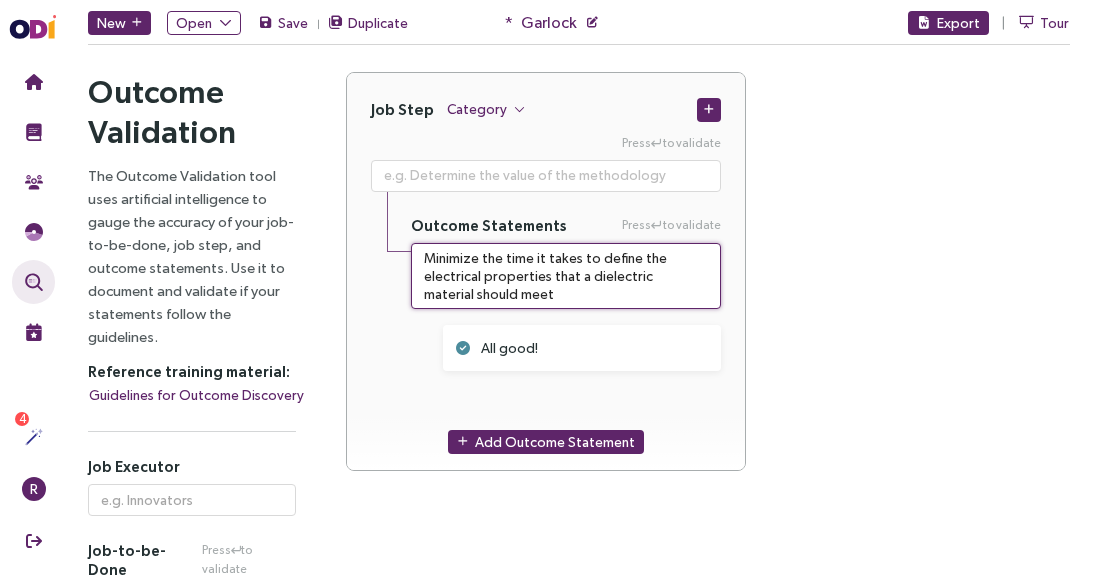 click on "Press    to validate Outcome Statements Press    to validate Minimize the time it takes to define the electrical properties that a dielectric material should meet All good!" at bounding box center [546, 268] 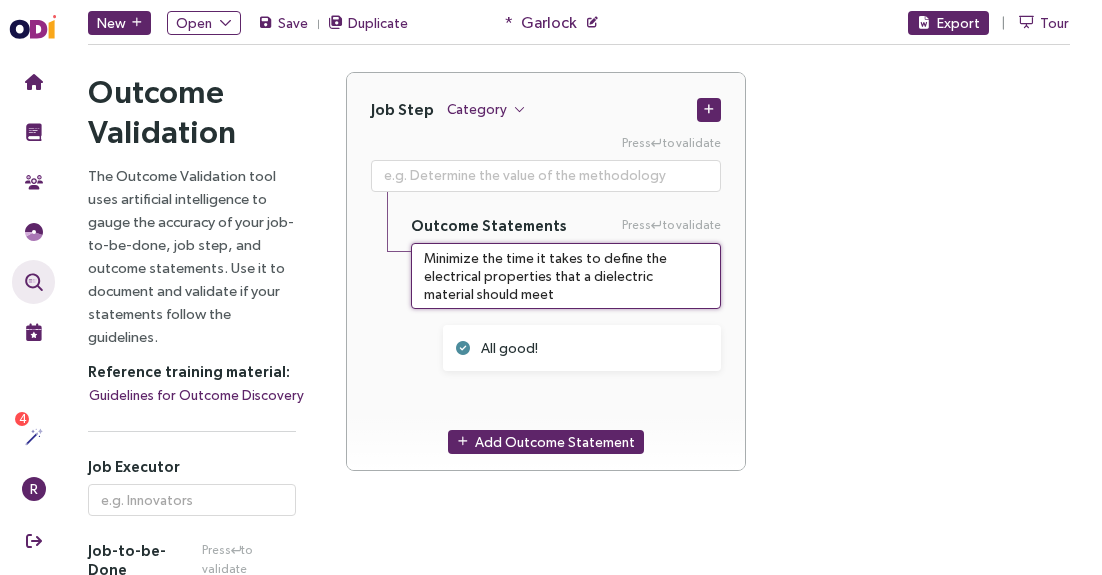 paste on "62.	Minimize the time it takes to specify the dielectric material product to use, e.g., chemical makeup, supplier, part number, etc" 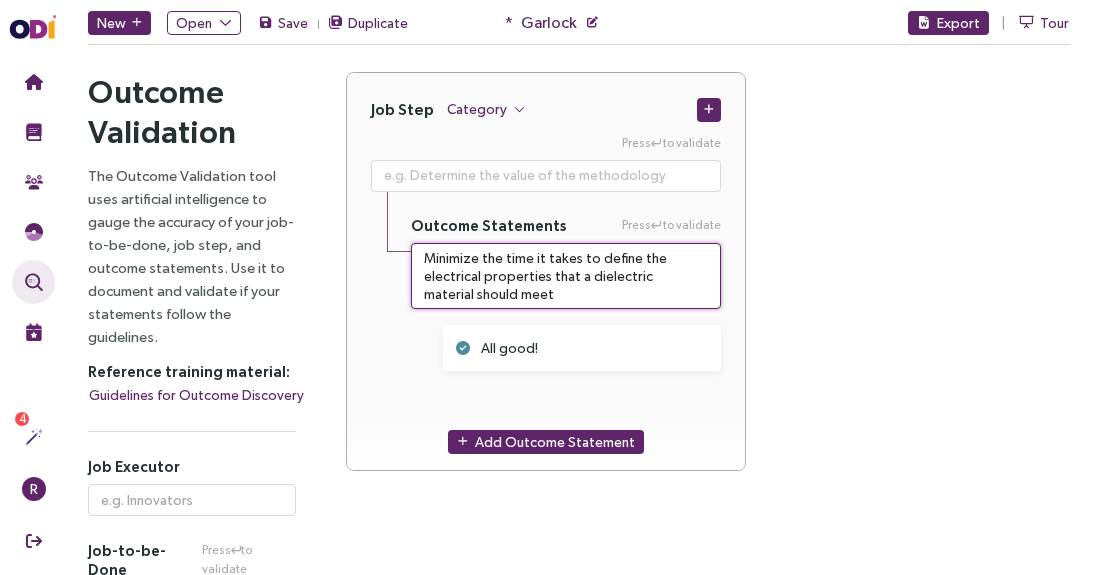 type on "62.	Minimize the time it takes to specify the dielectric material product to use, e.g., chemical makeup, supplier, part number, etc" 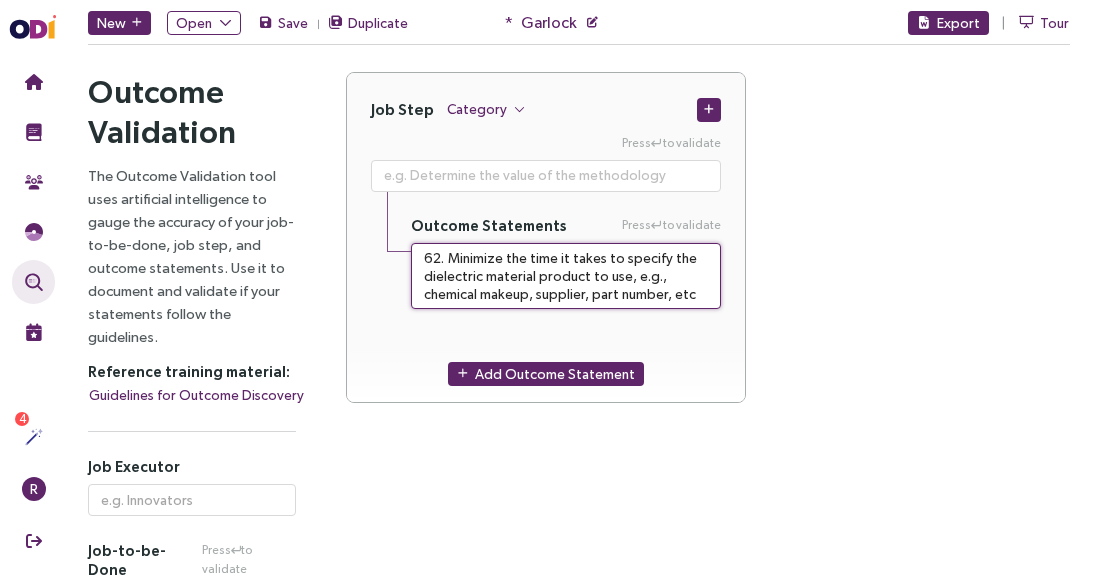 click on "62.	Minimize the time it takes to specify the dielectric material product to use, e.g., chemical makeup, supplier, part number, etc" at bounding box center (566, 276) 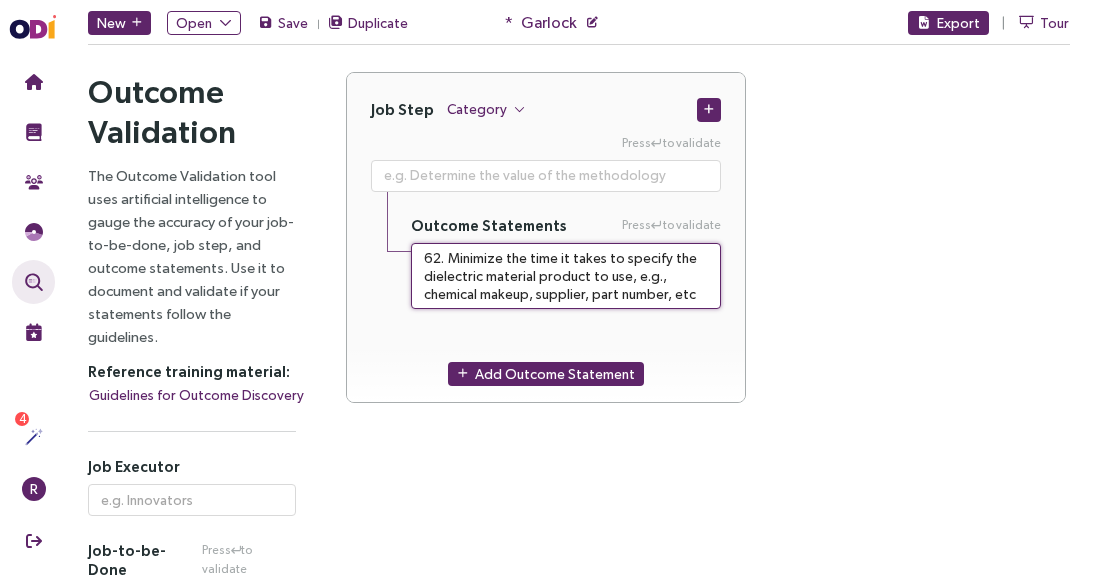 type on "62.Minimize the time it takes to specify the dielectric material product to use, e.g., chemical makeup, supplier, part number, etc" 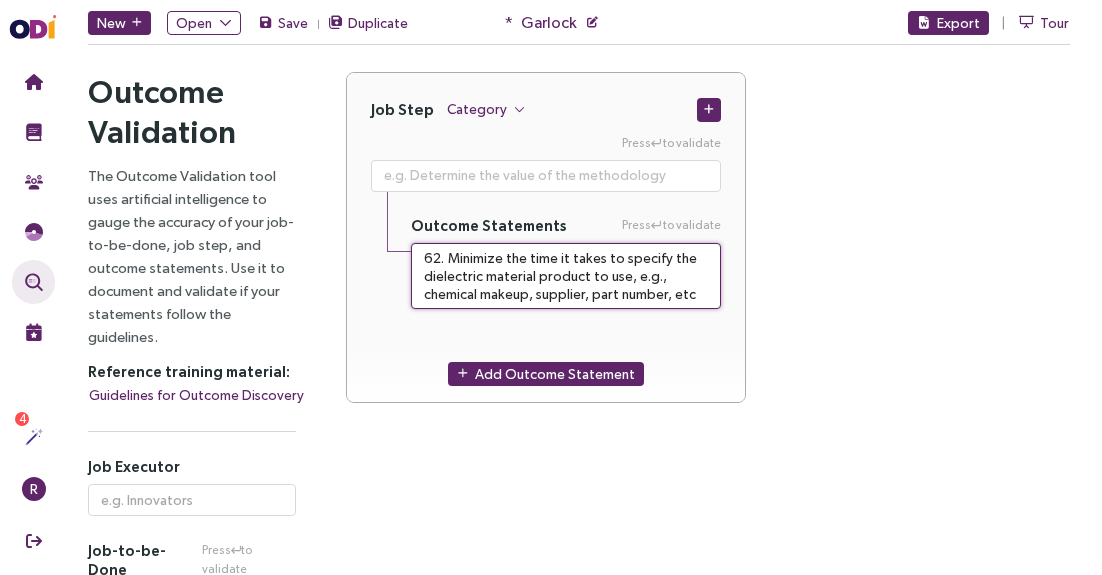 type on "**********" 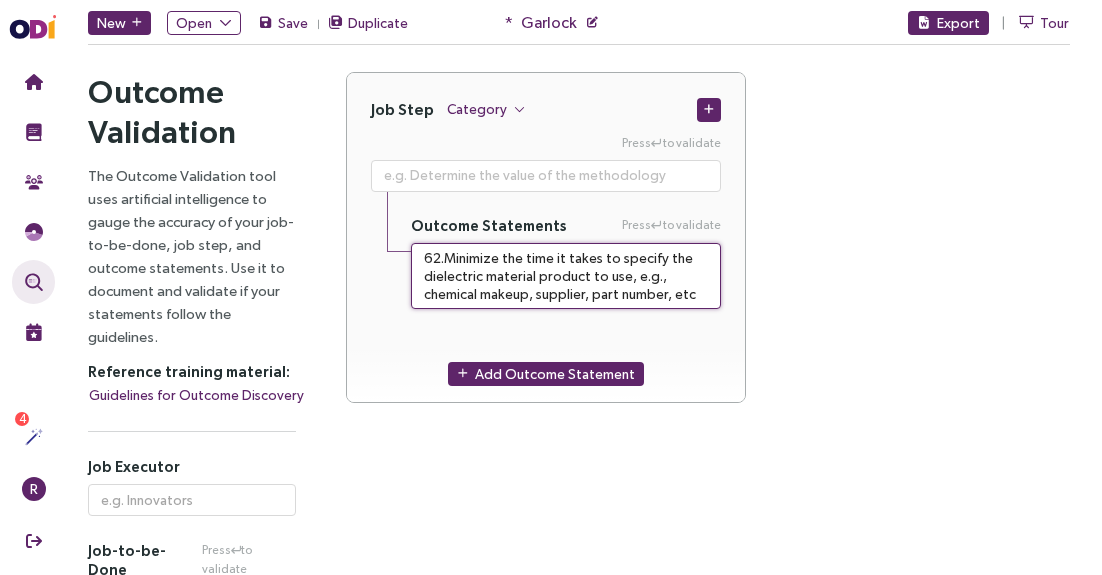 type on "62Minimize the time it takes to specify the dielectric material product to use, e.g., chemical makeup, supplier, part number, etc" 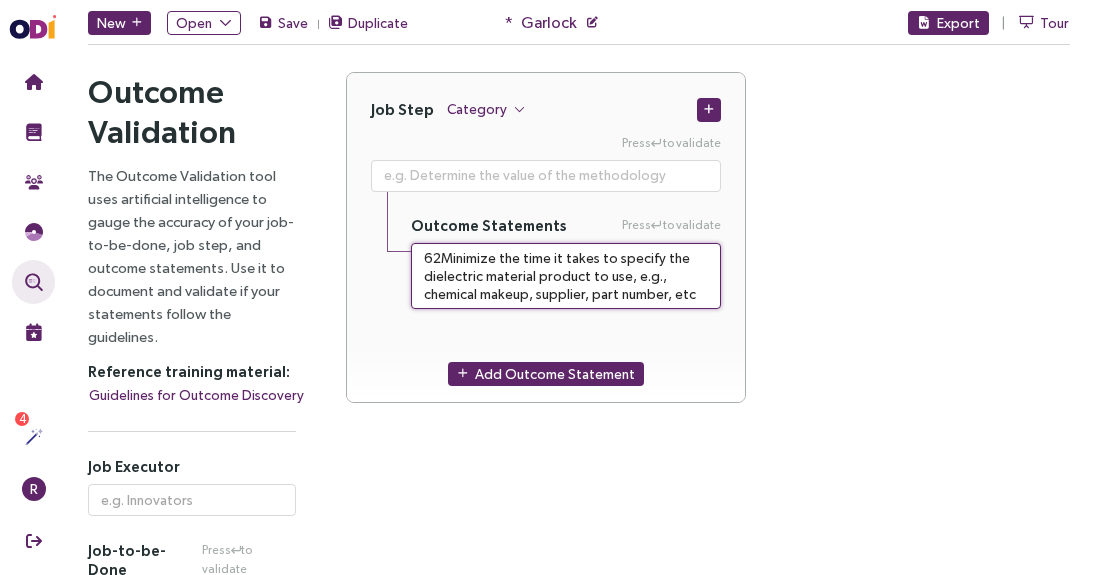 type on "6Minimize the time it takes to specify the dielectric material product to use, e.g., chemical makeup, supplier, part number, etc" 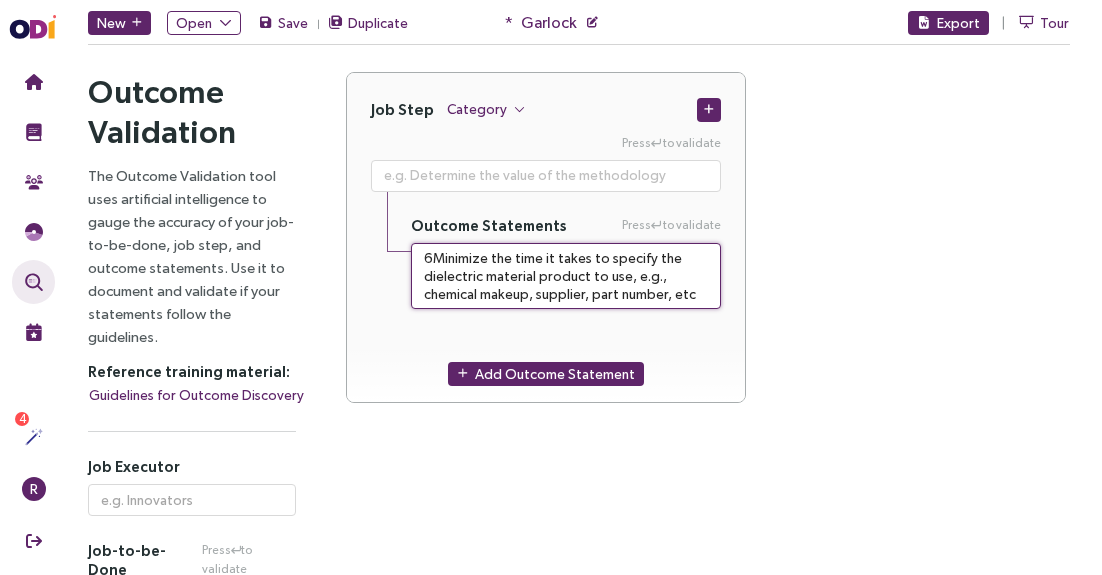 type on "Minimize the time it takes to specify the dielectric material product to use, e.g., chemical makeup, supplier, part number, etc" 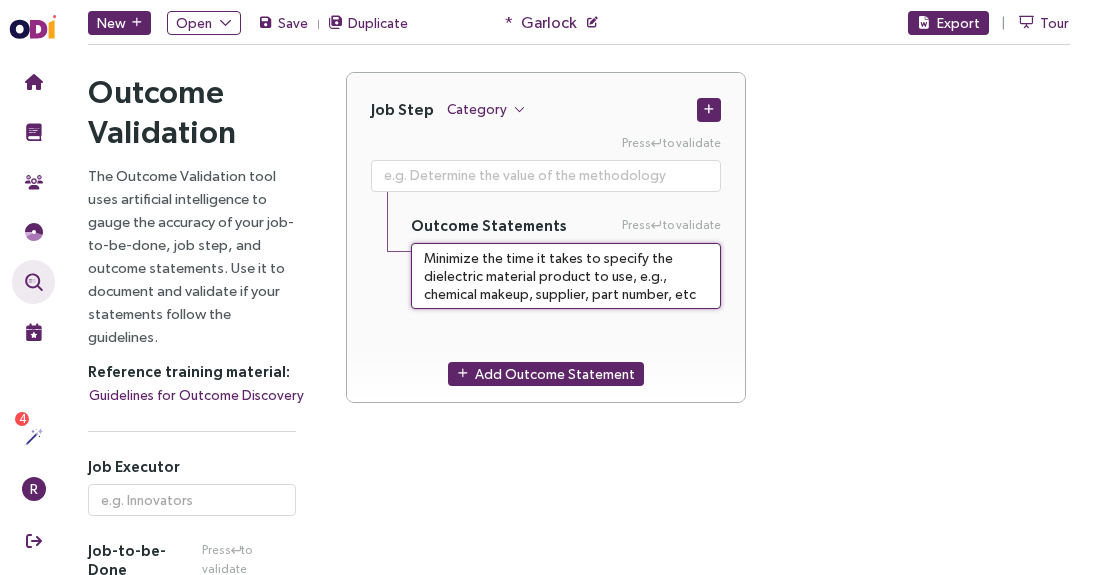type on "Minimize the time it takes to specify the dielectric material product to use, e.g., chemical makeup, supplier, part number, etc" 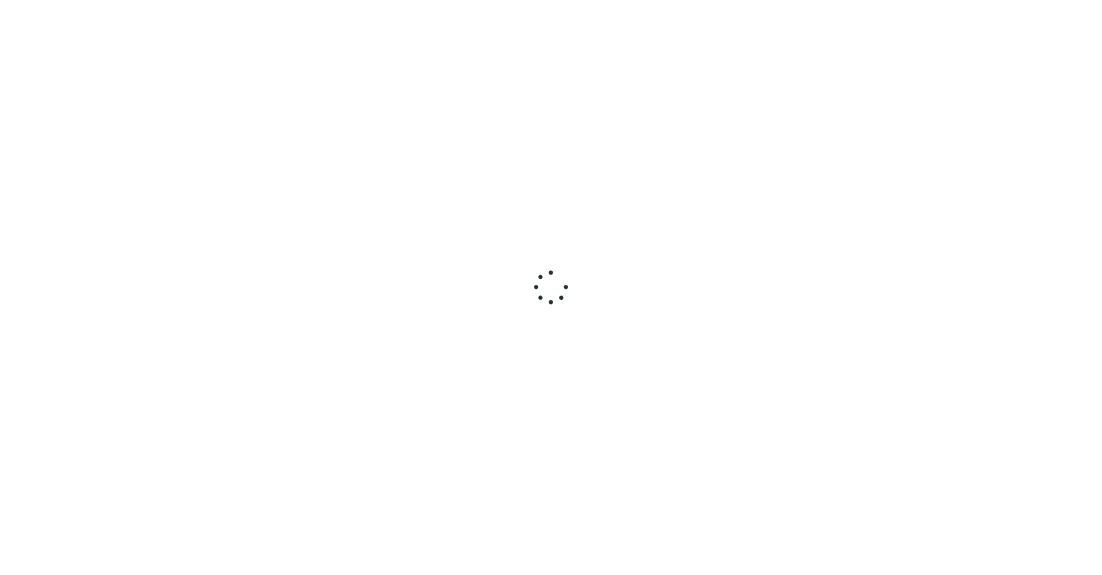 scroll, scrollTop: 0, scrollLeft: 0, axis: both 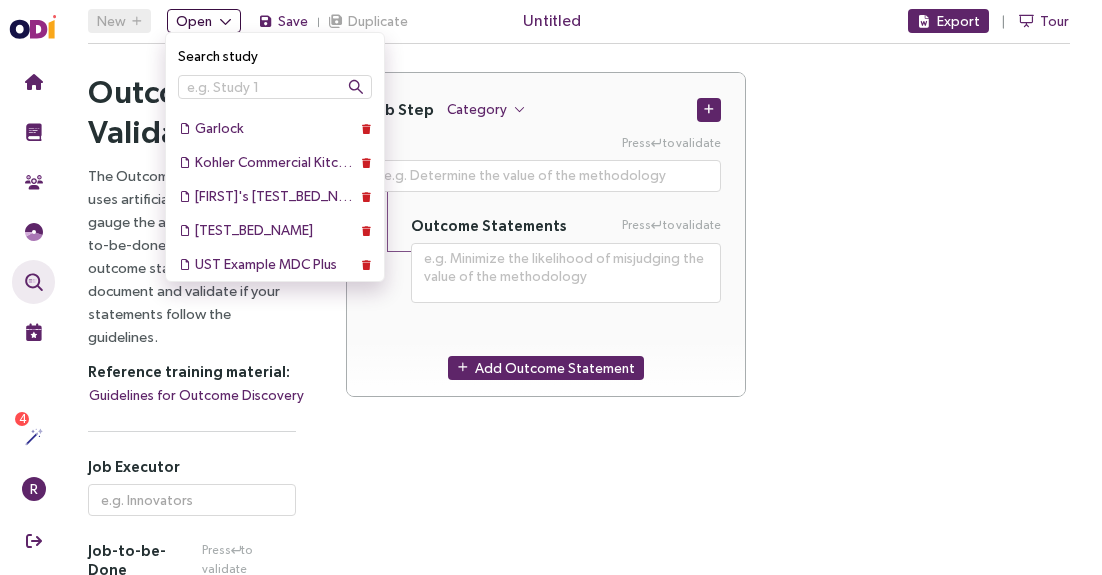 click at bounding box center (225, 21) 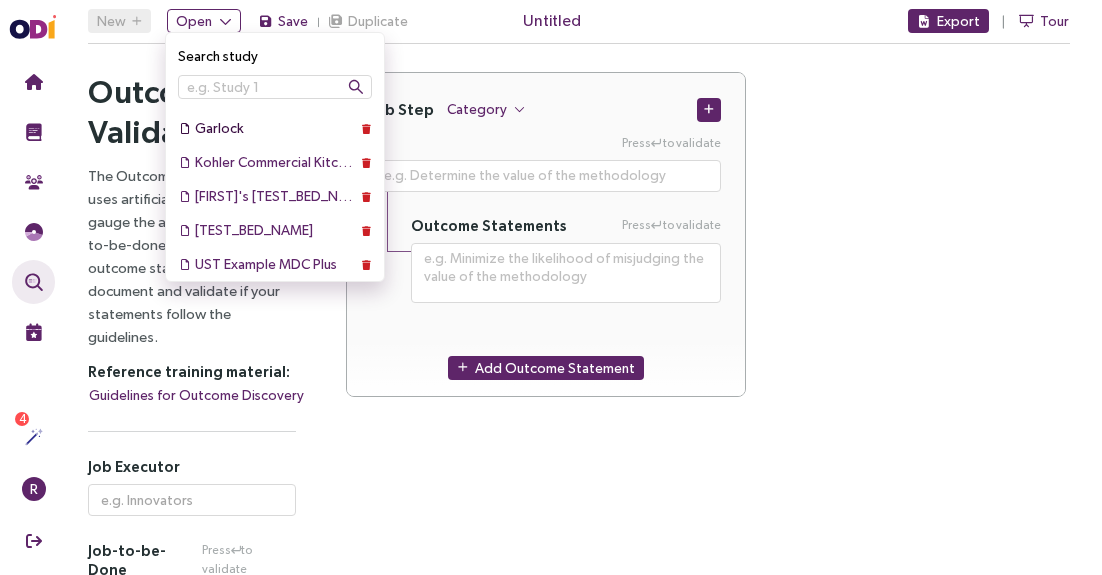 click on "Garlock" at bounding box center (275, 128) 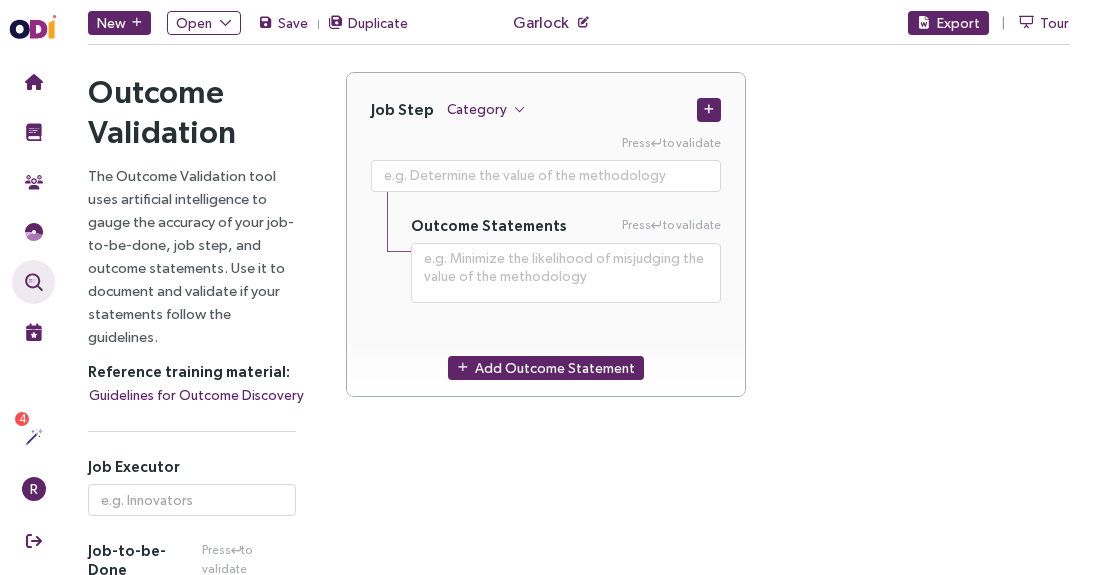 type on "**********" 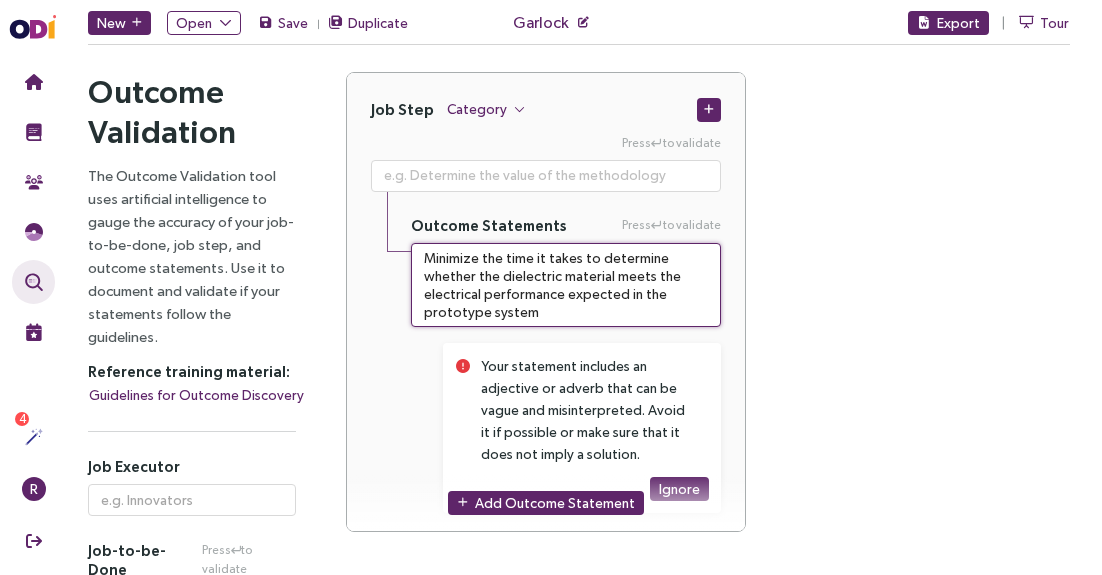 click on "Minimize the time it takes to determine whether the dielectric material meets the electrical performance expected in the prototype system" at bounding box center [566, 285] 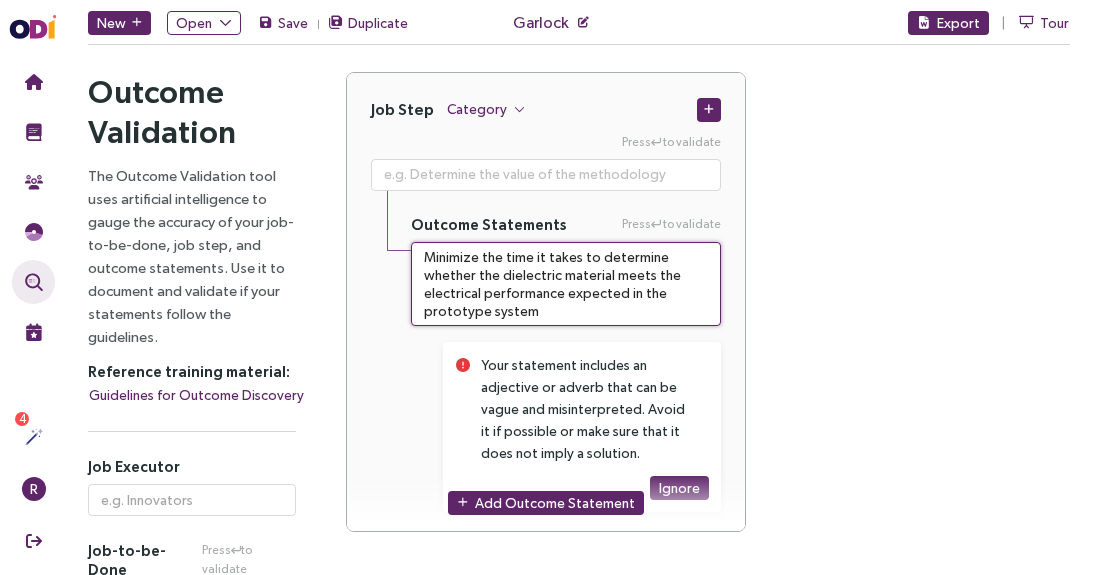 scroll, scrollTop: 0, scrollLeft: 0, axis: both 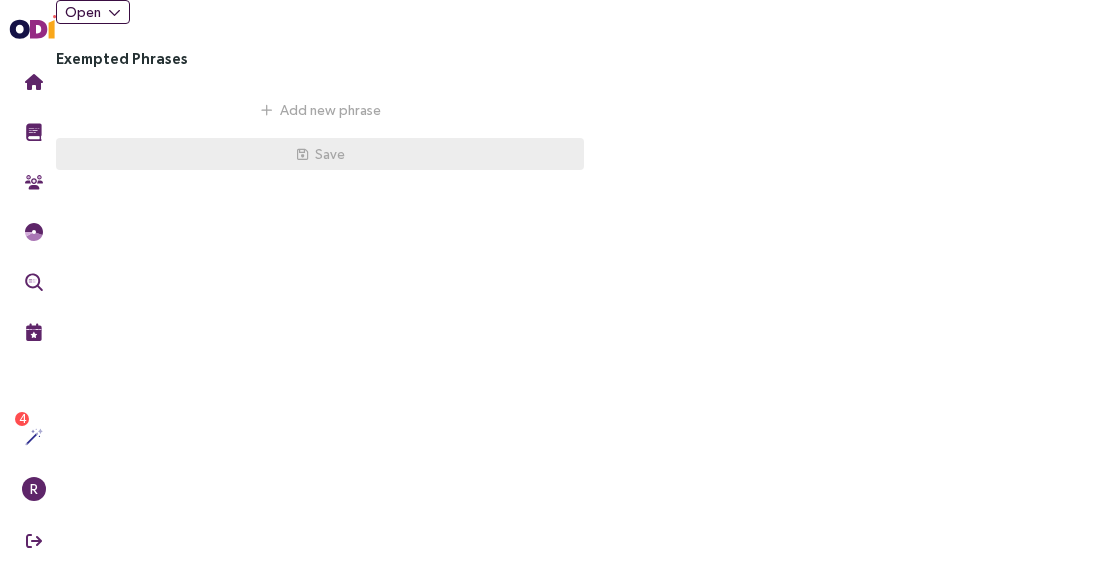 click at bounding box center [114, 12] 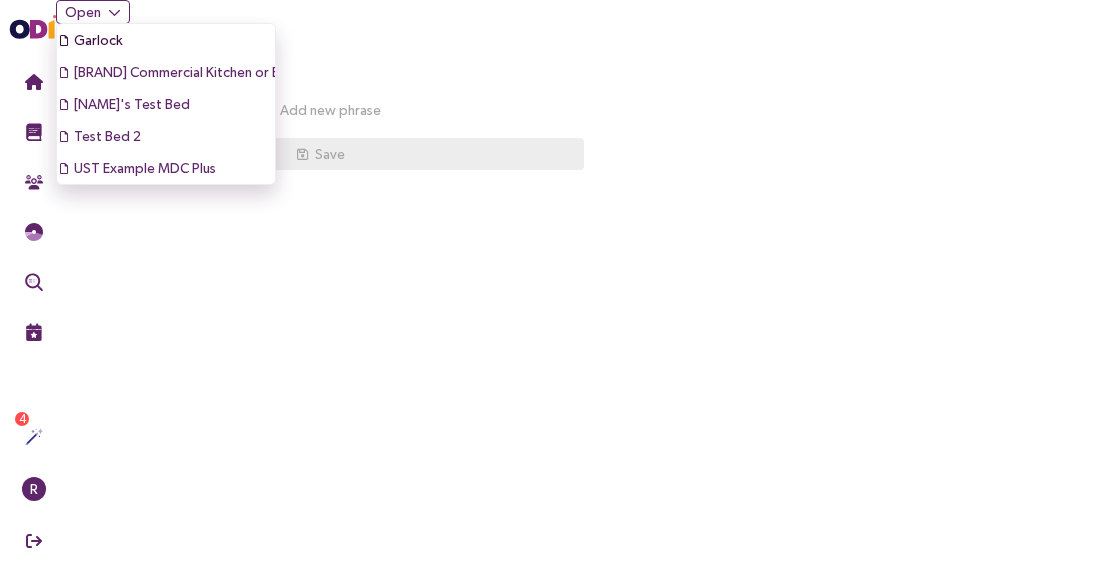 click on "Garlock" at bounding box center (98, 40) 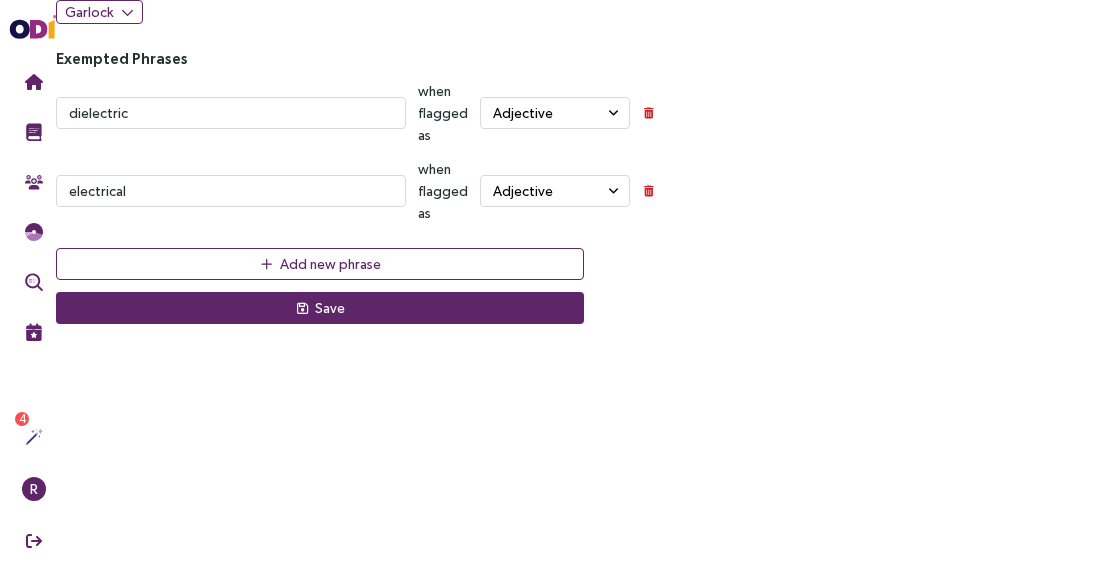 click on "[BRAND] Exempted Phrases dielectric when flagged as Adjective electrical when flagged as Adjective Add new phrase Save" at bounding box center [584, 287] 